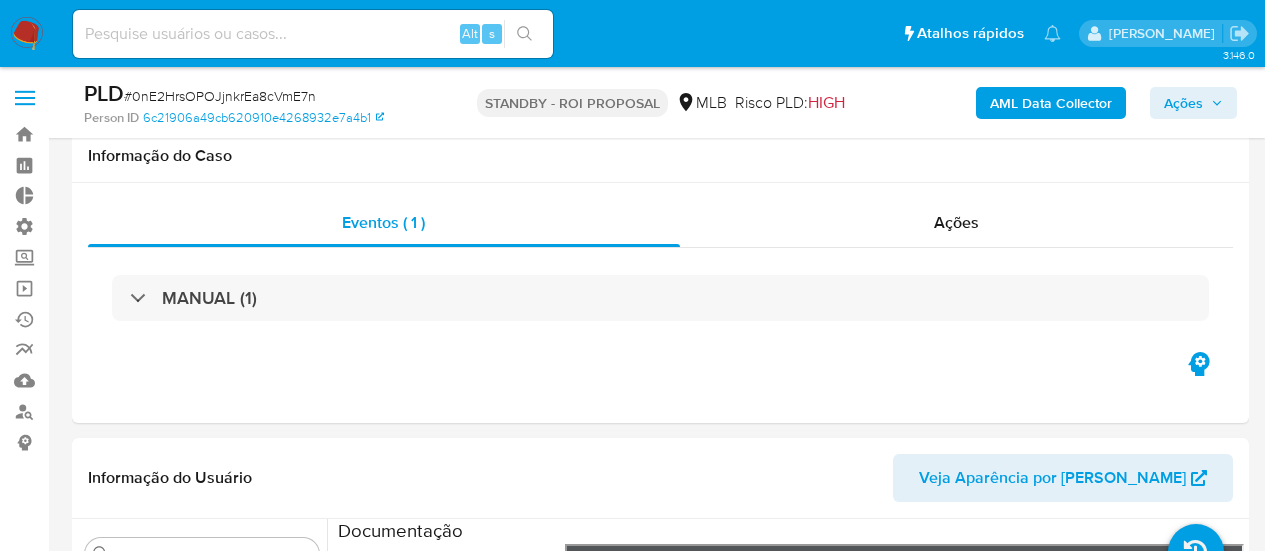 select on "10" 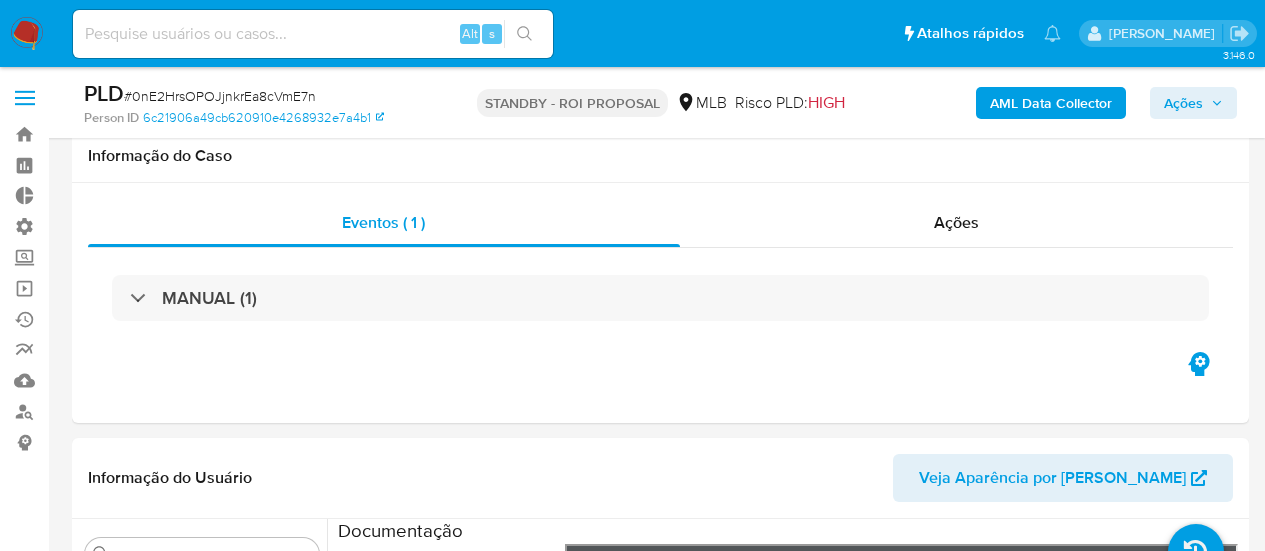 scroll, scrollTop: 400, scrollLeft: 0, axis: vertical 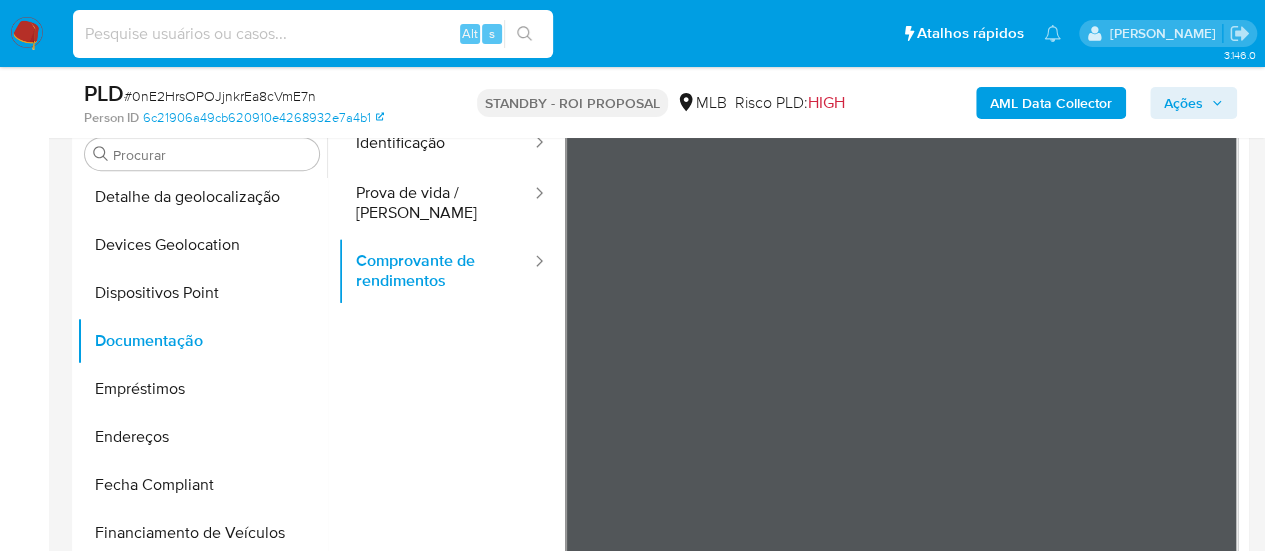 click at bounding box center [313, 34] 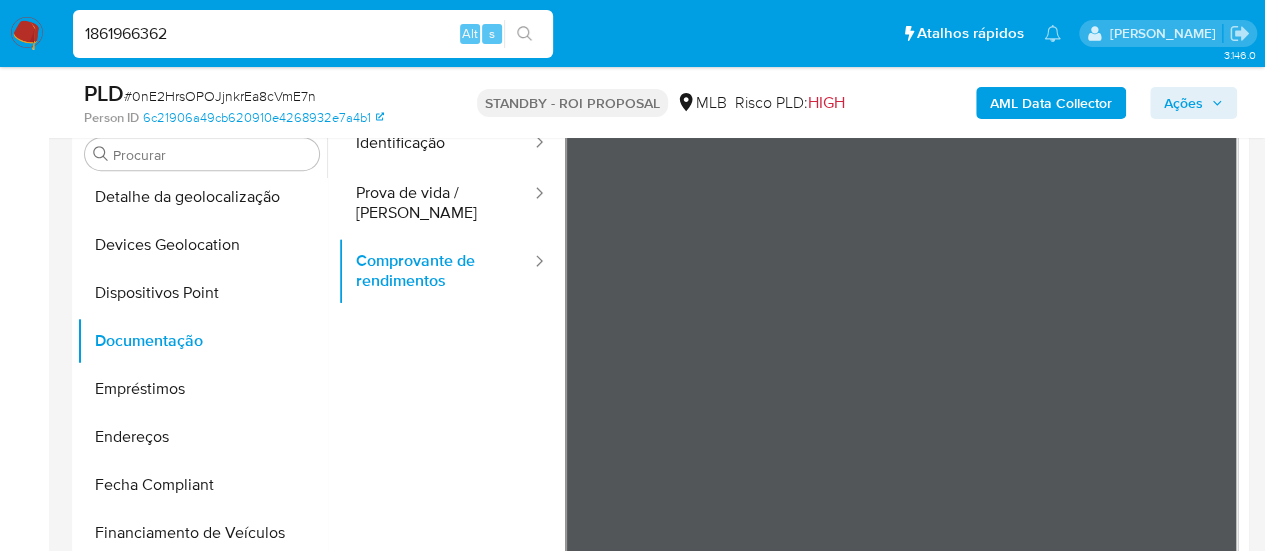 type on "1861966362" 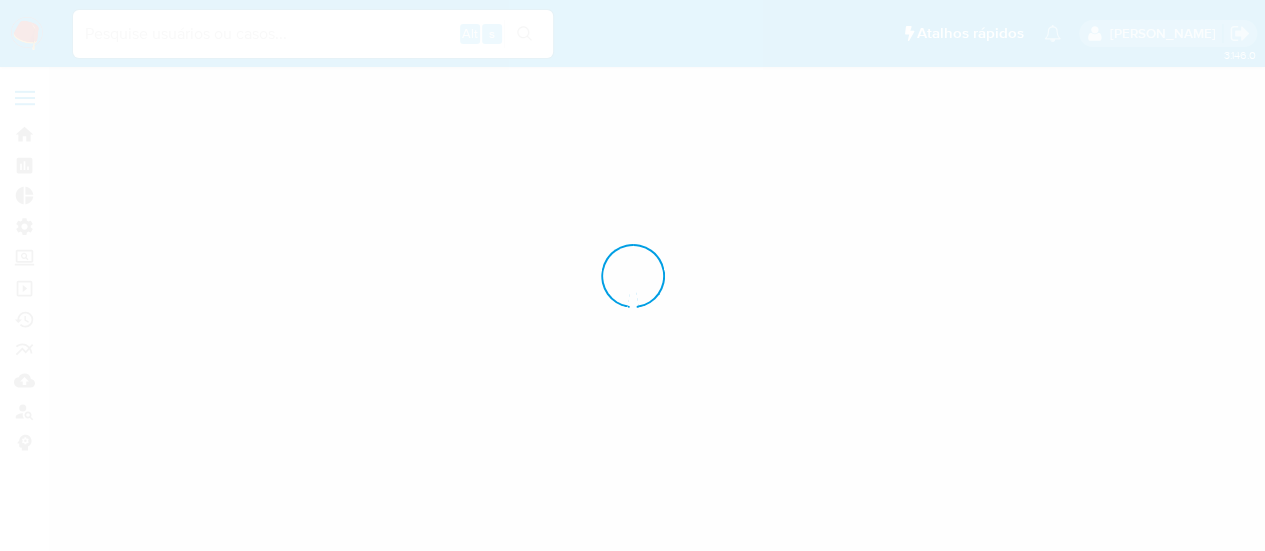 scroll, scrollTop: 0, scrollLeft: 0, axis: both 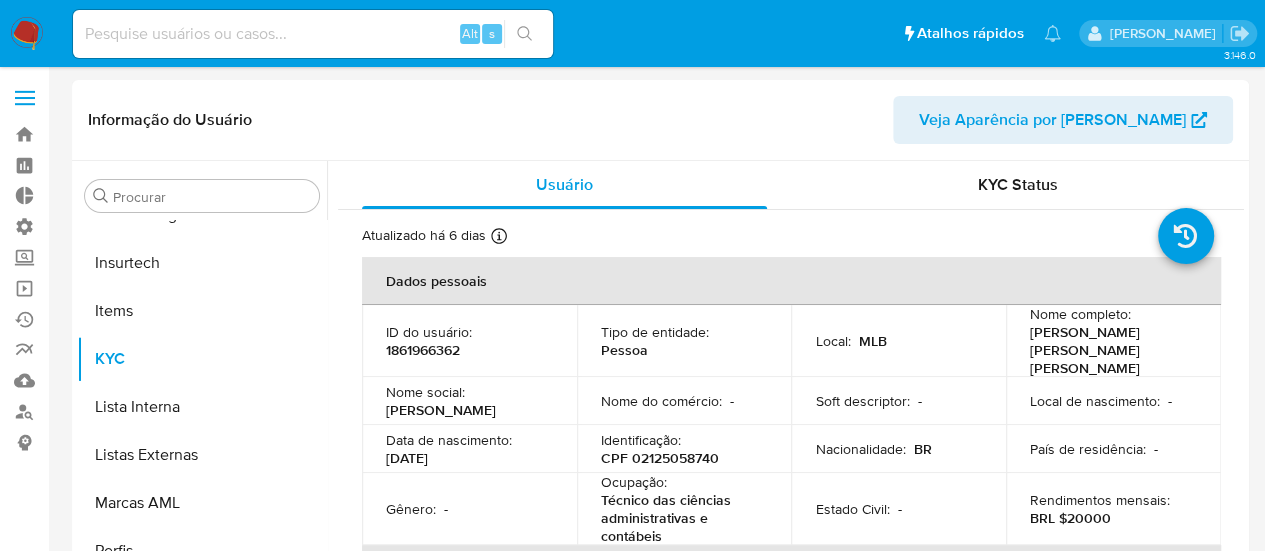 select on "10" 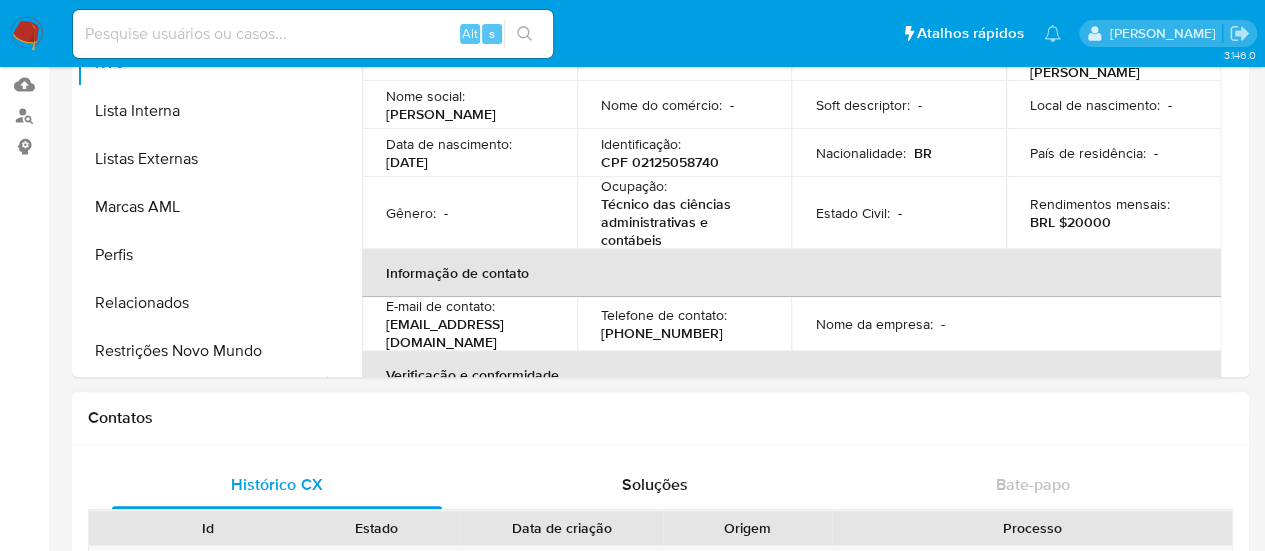 scroll, scrollTop: 300, scrollLeft: 0, axis: vertical 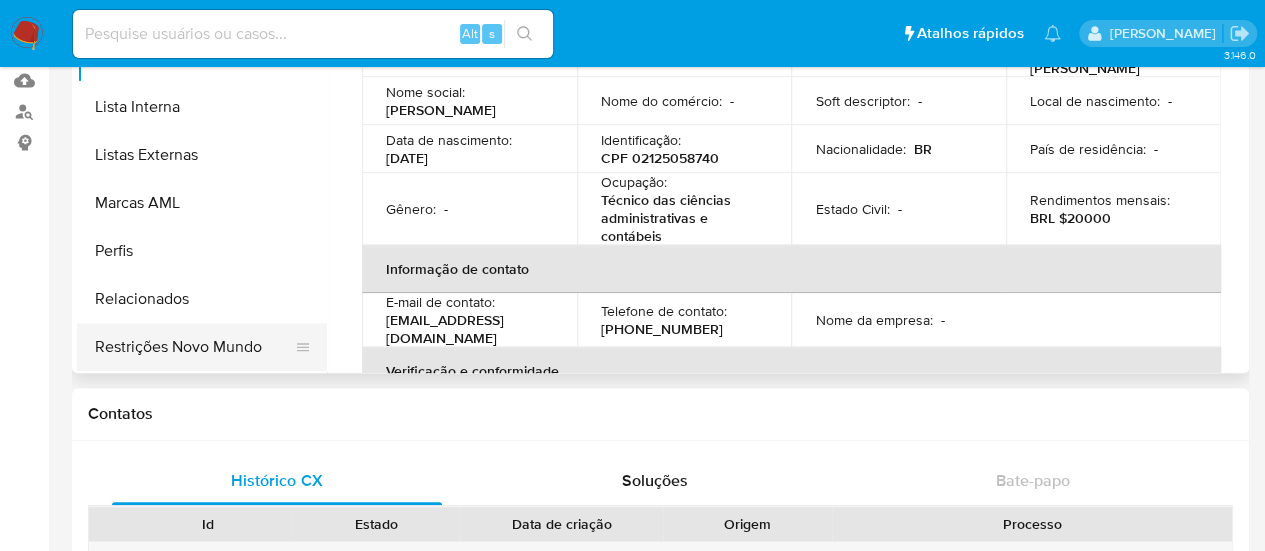 click on "Restrições Novo Mundo" at bounding box center (194, 347) 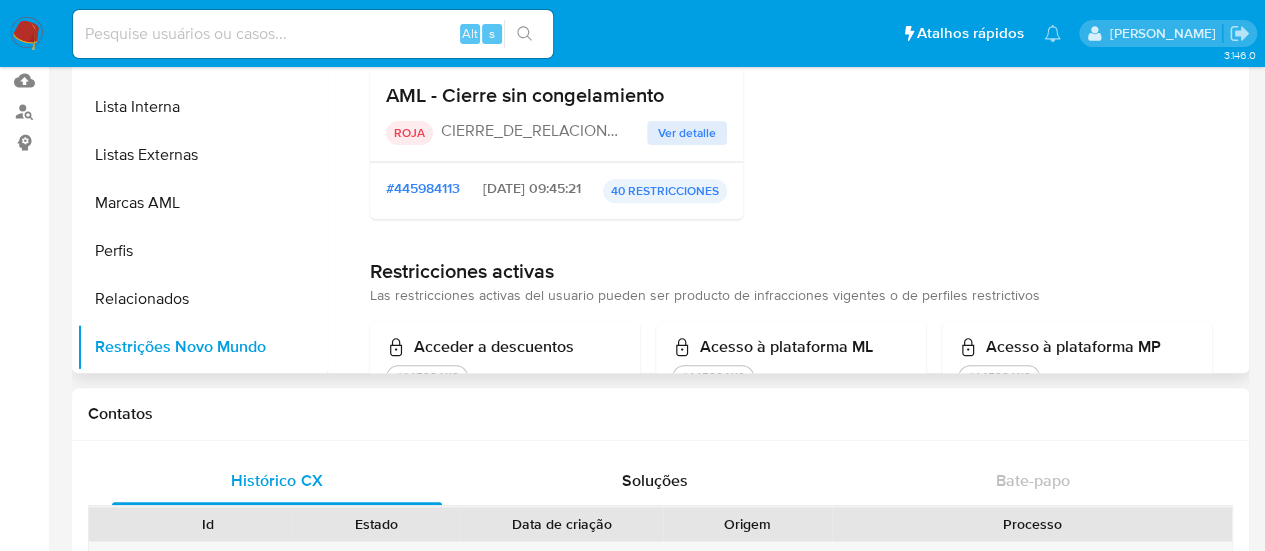 scroll, scrollTop: 100, scrollLeft: 0, axis: vertical 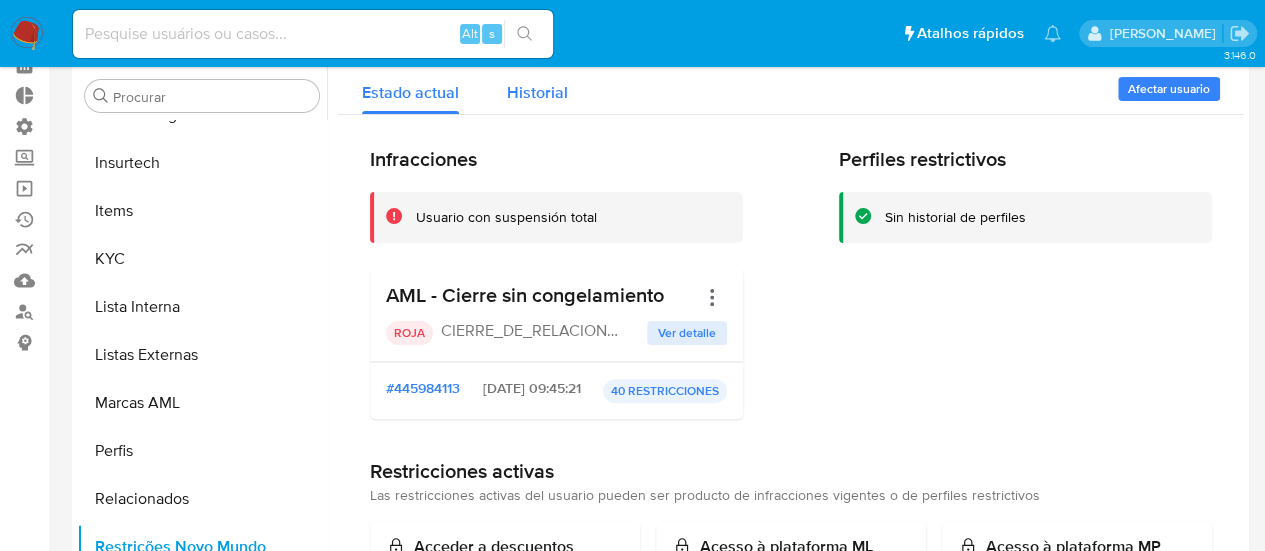 click on "Historial" at bounding box center (537, 92) 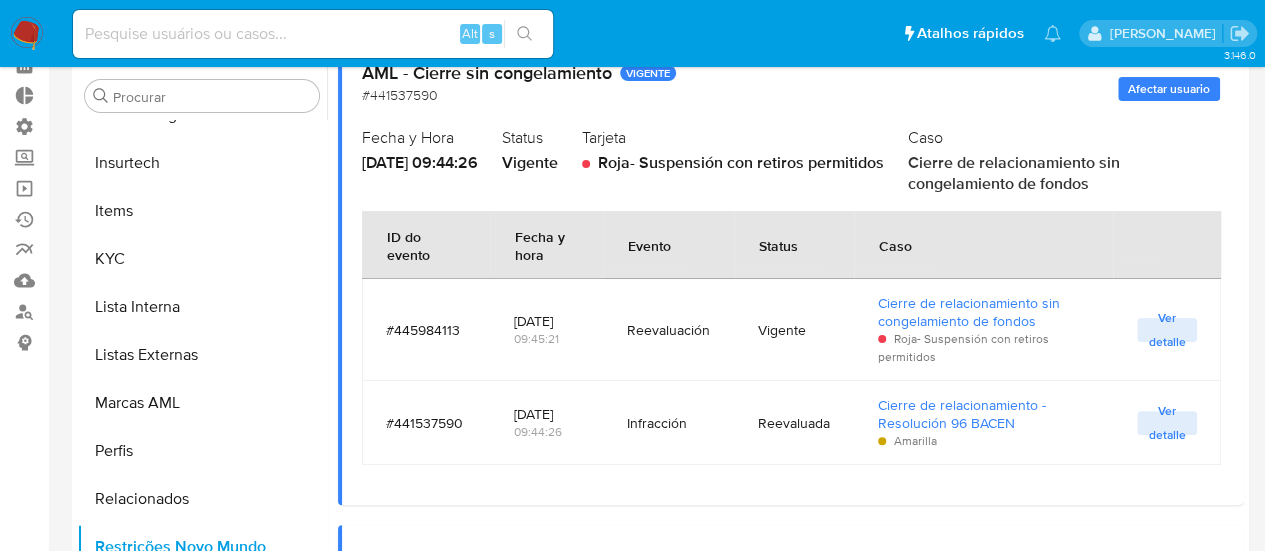 scroll, scrollTop: 600, scrollLeft: 0, axis: vertical 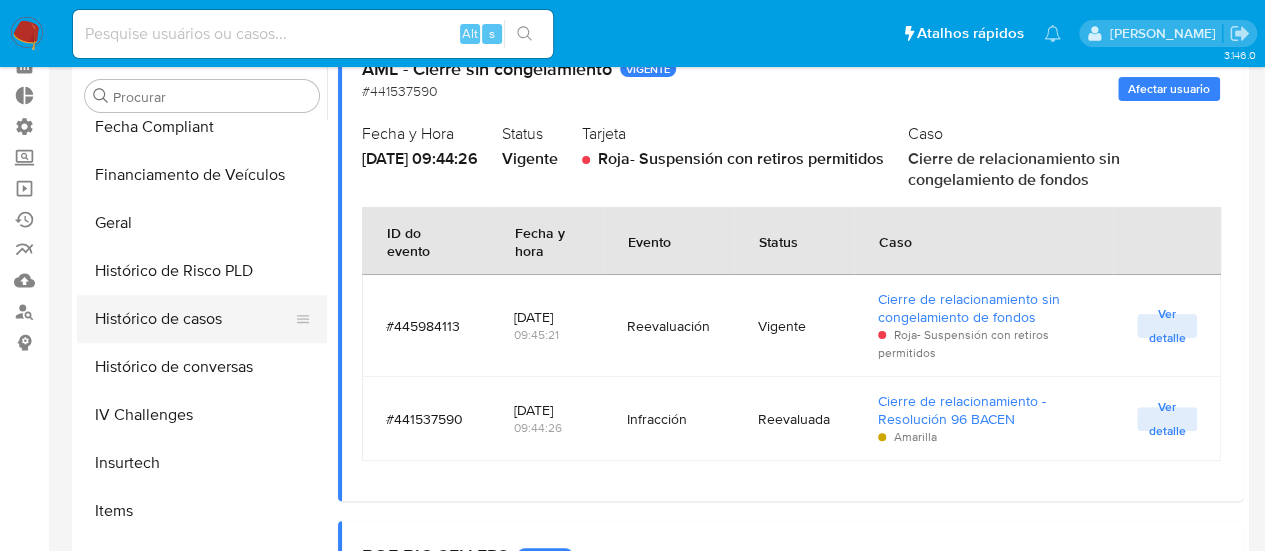 click on "Histórico de casos" at bounding box center [194, 319] 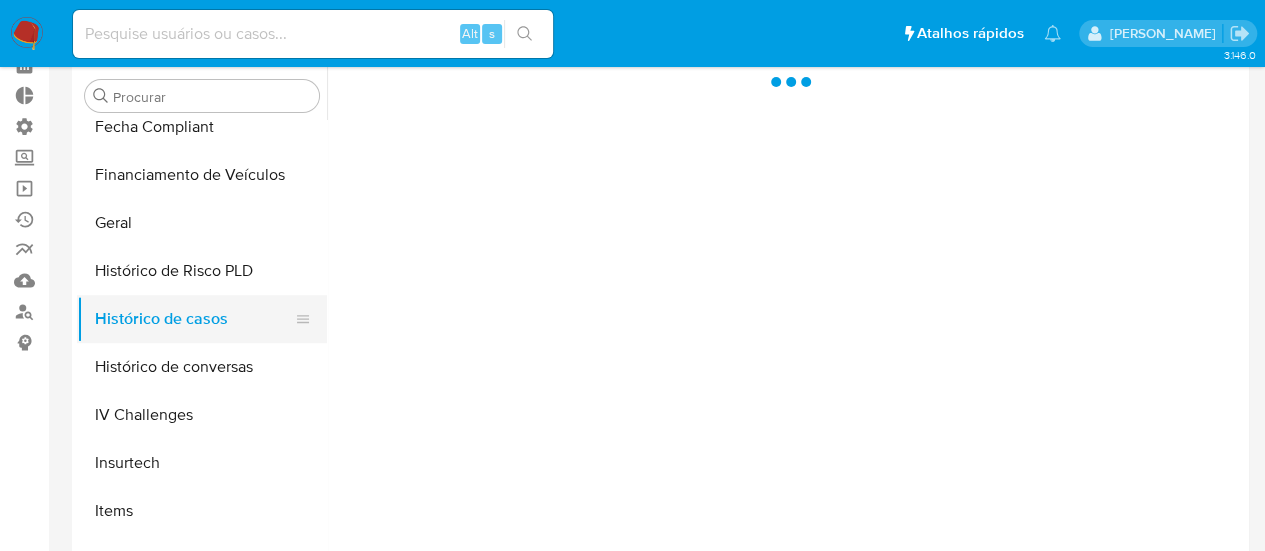 scroll, scrollTop: 0, scrollLeft: 0, axis: both 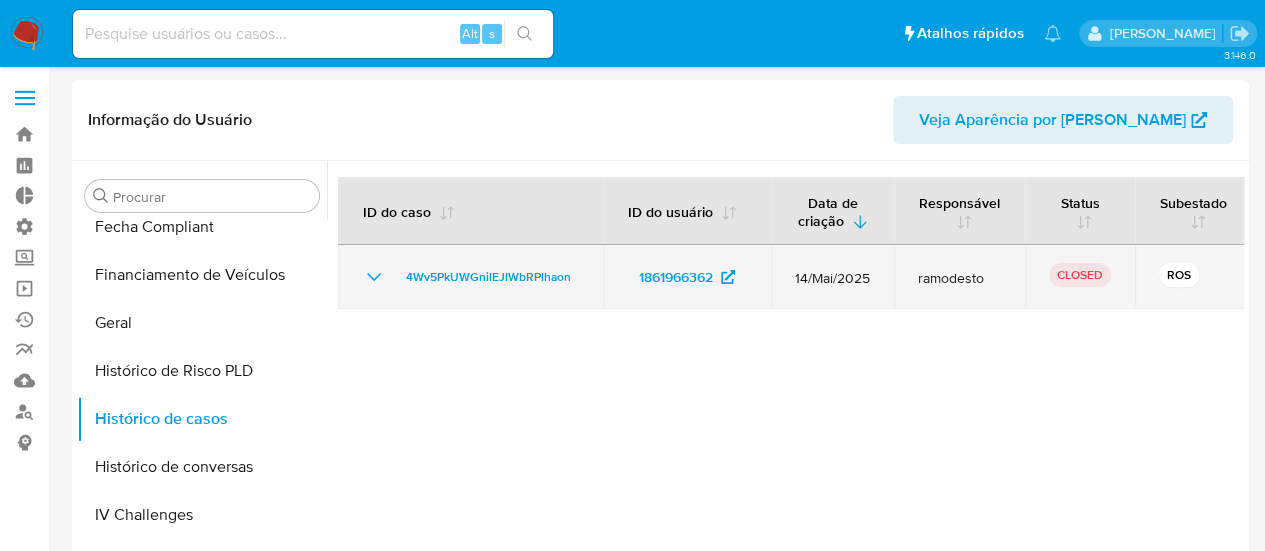 click 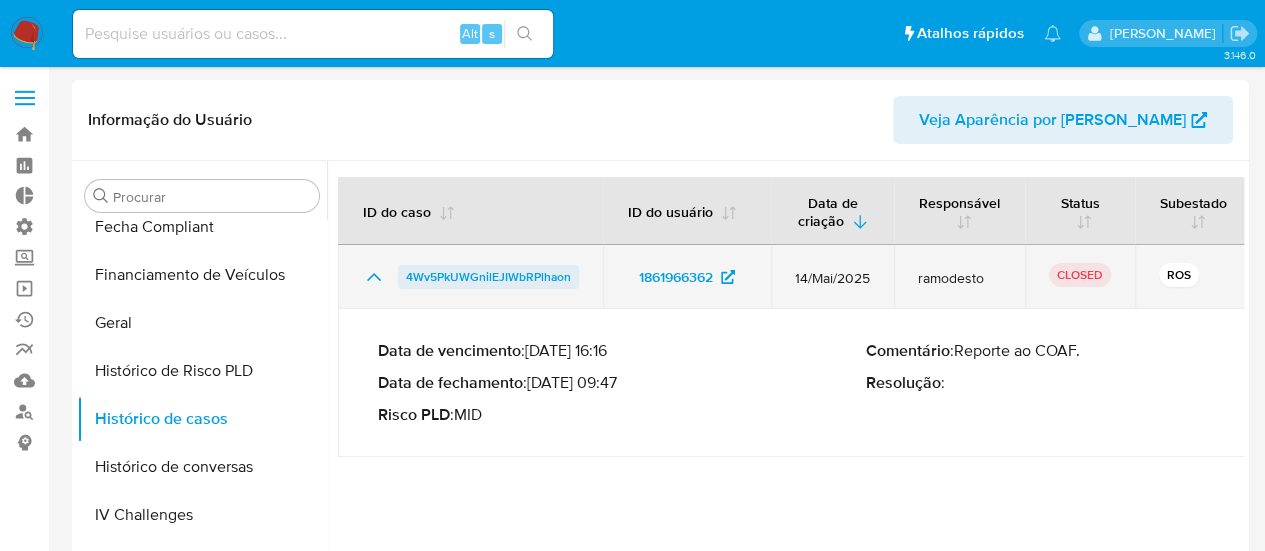 click on "4Wv5PkUWGnilEJIWbRPlhaon" at bounding box center [488, 277] 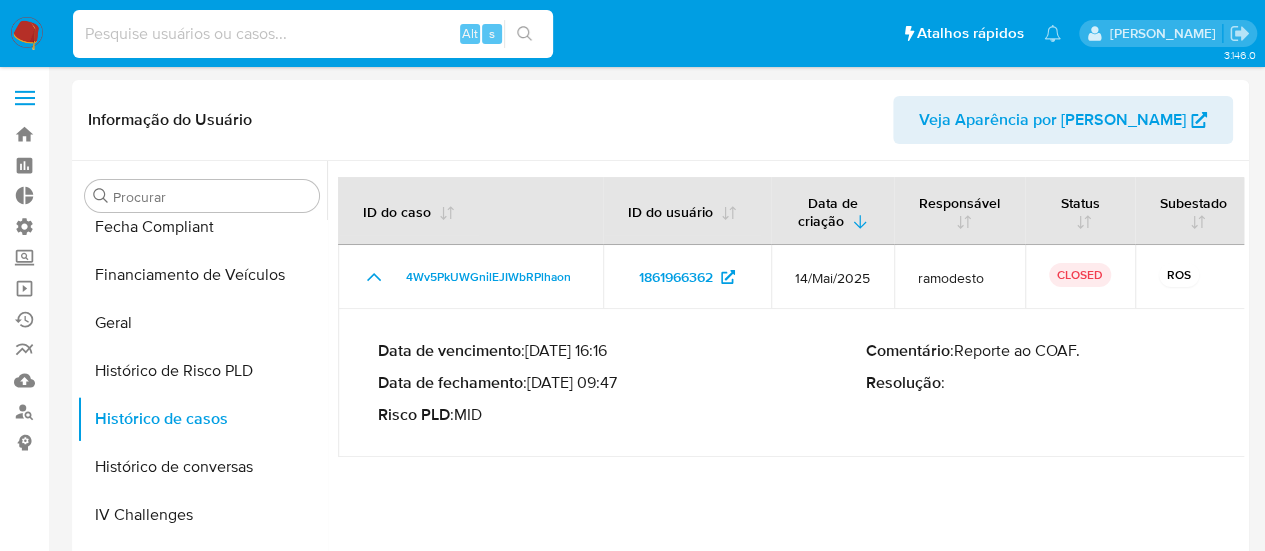 click at bounding box center [313, 34] 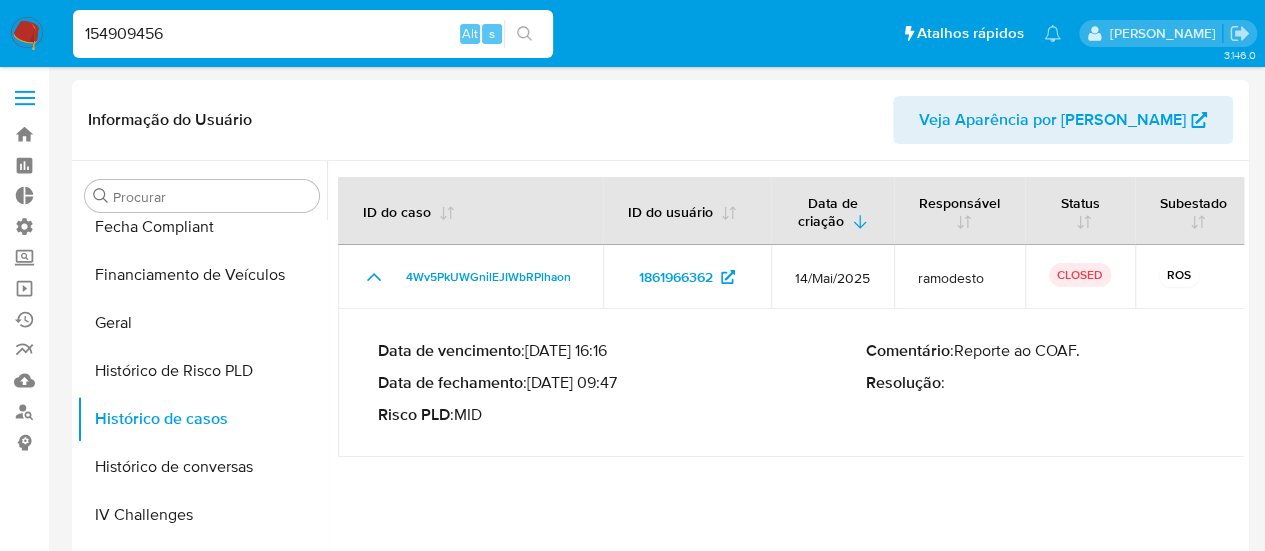 type on "154909456" 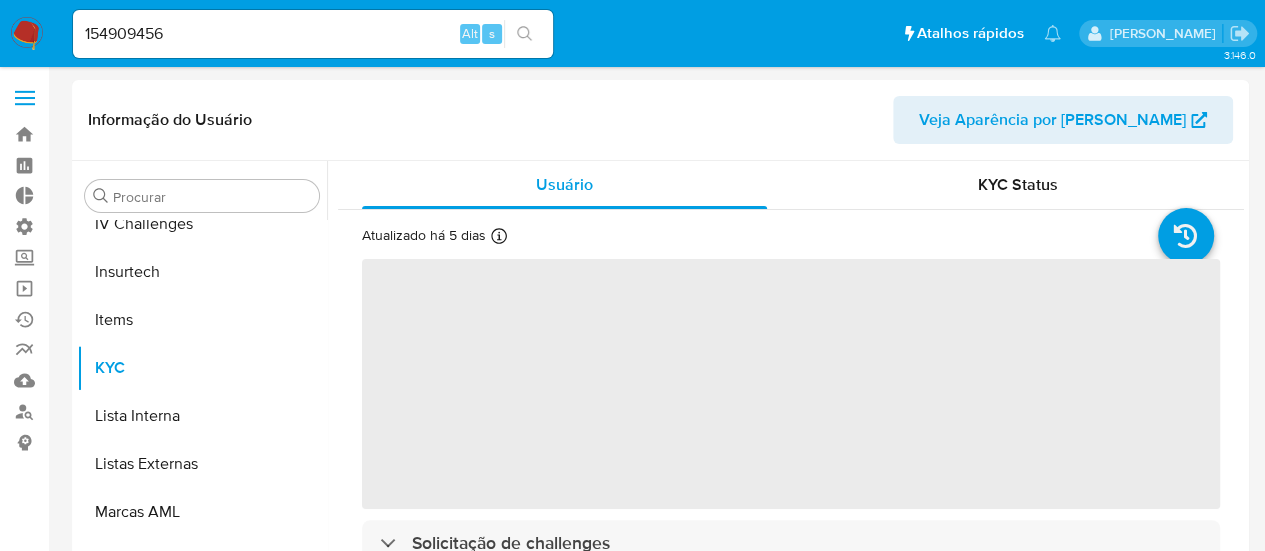 scroll, scrollTop: 845, scrollLeft: 0, axis: vertical 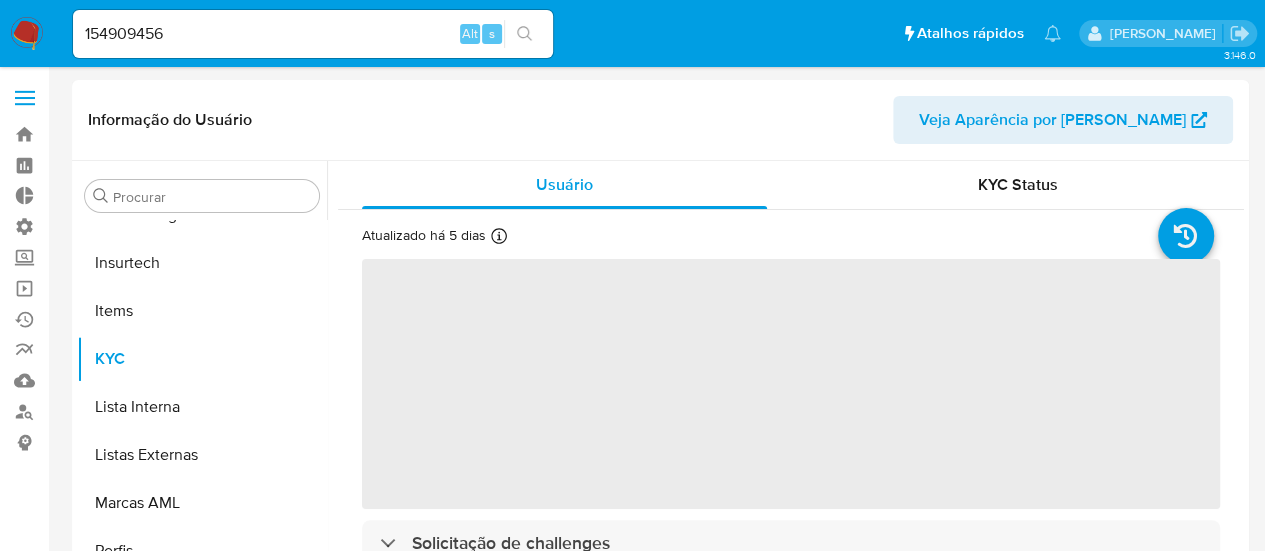 select on "10" 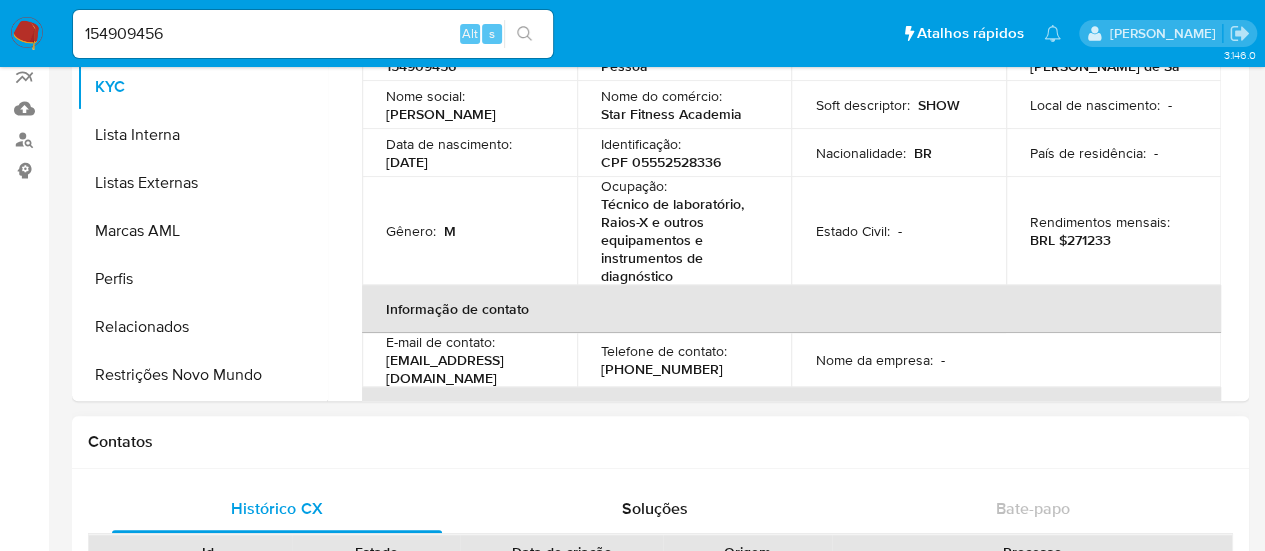 scroll, scrollTop: 300, scrollLeft: 0, axis: vertical 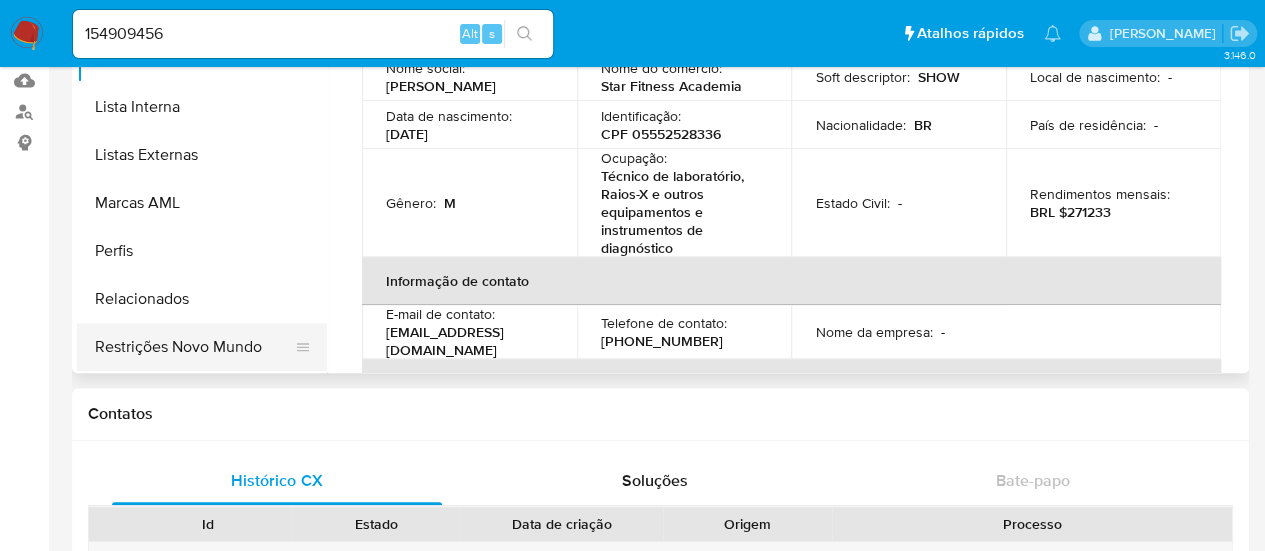 click on "Restrições Novo Mundo" at bounding box center [194, 347] 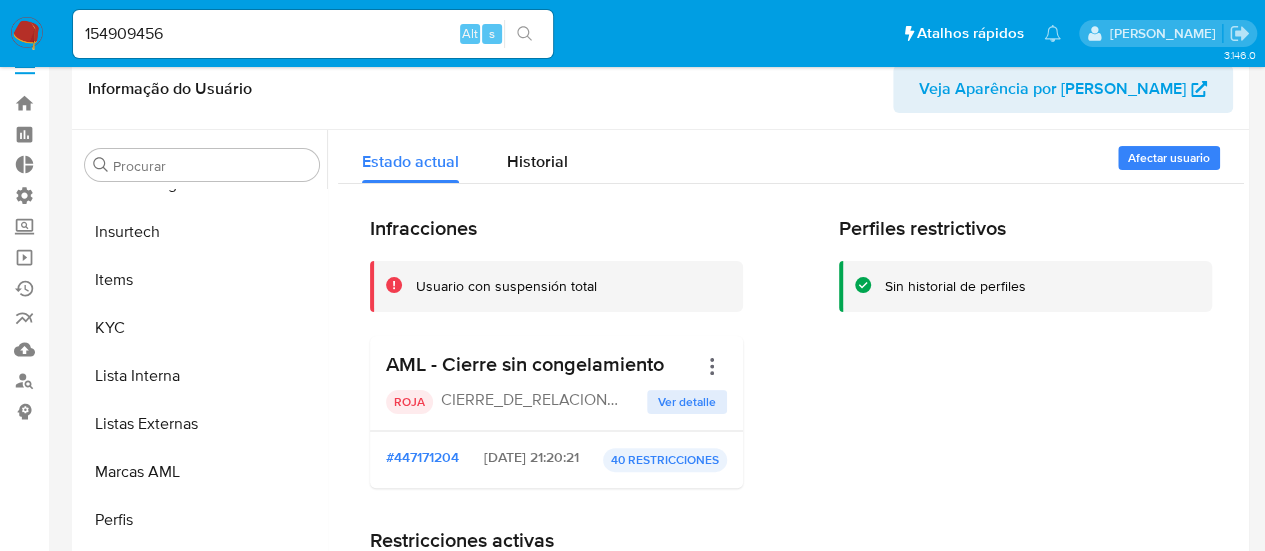 scroll, scrollTop: 0, scrollLeft: 0, axis: both 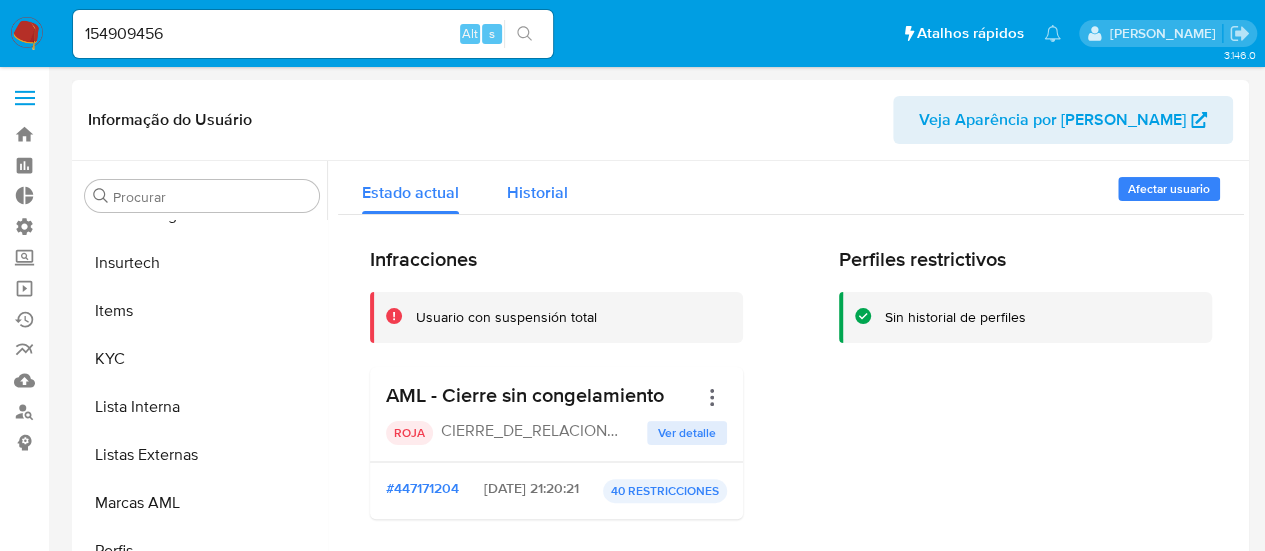 click on "Historial" at bounding box center (537, 192) 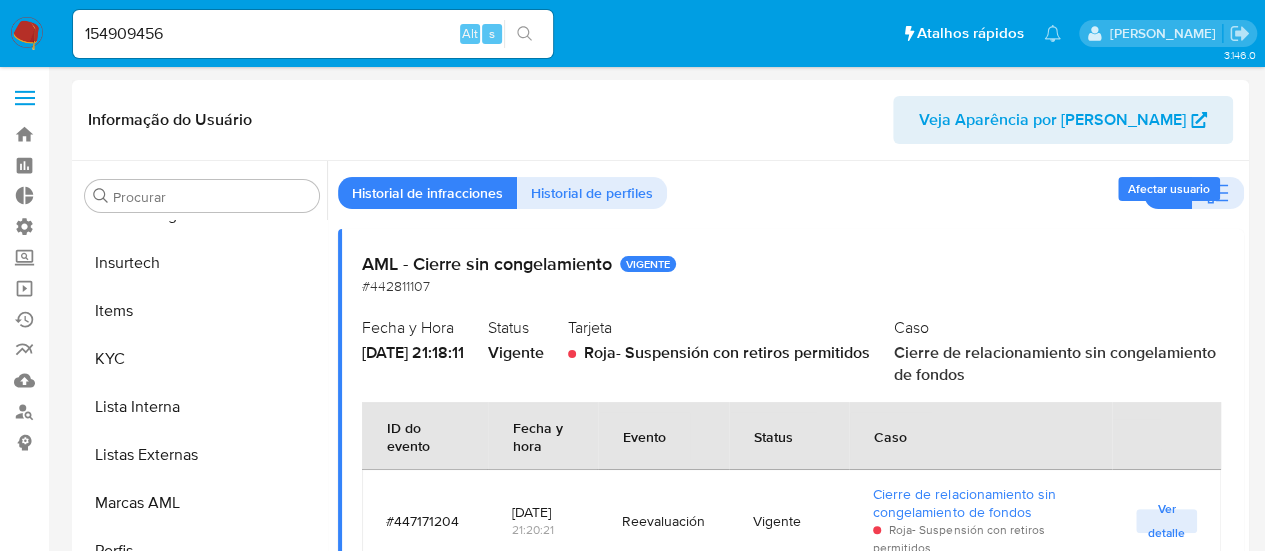 scroll, scrollTop: 106, scrollLeft: 0, axis: vertical 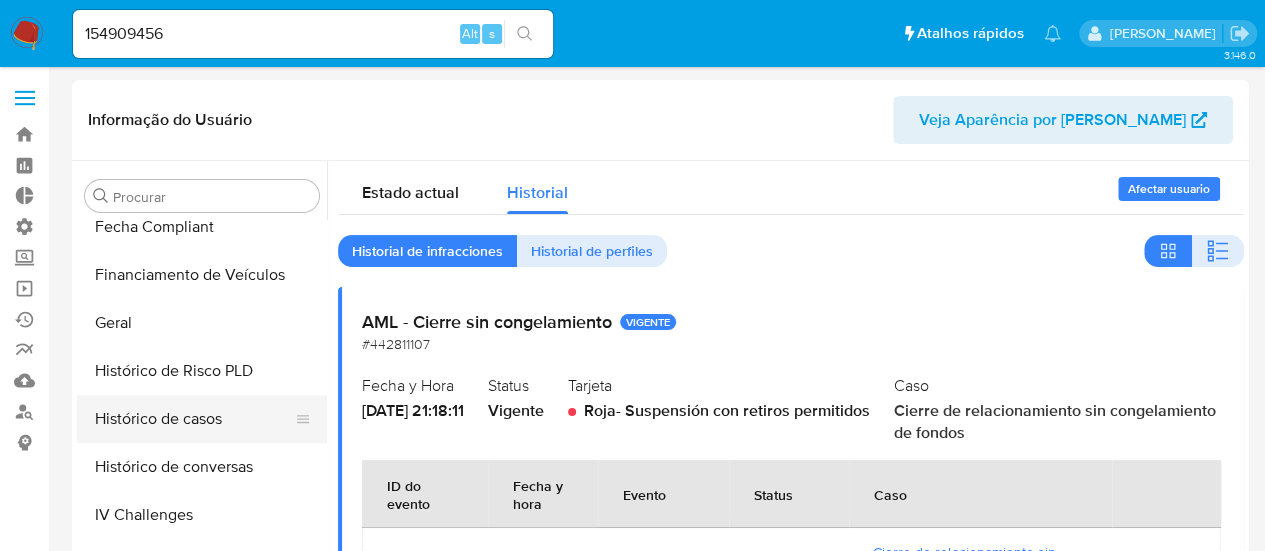 click on "Histórico de casos" at bounding box center [194, 419] 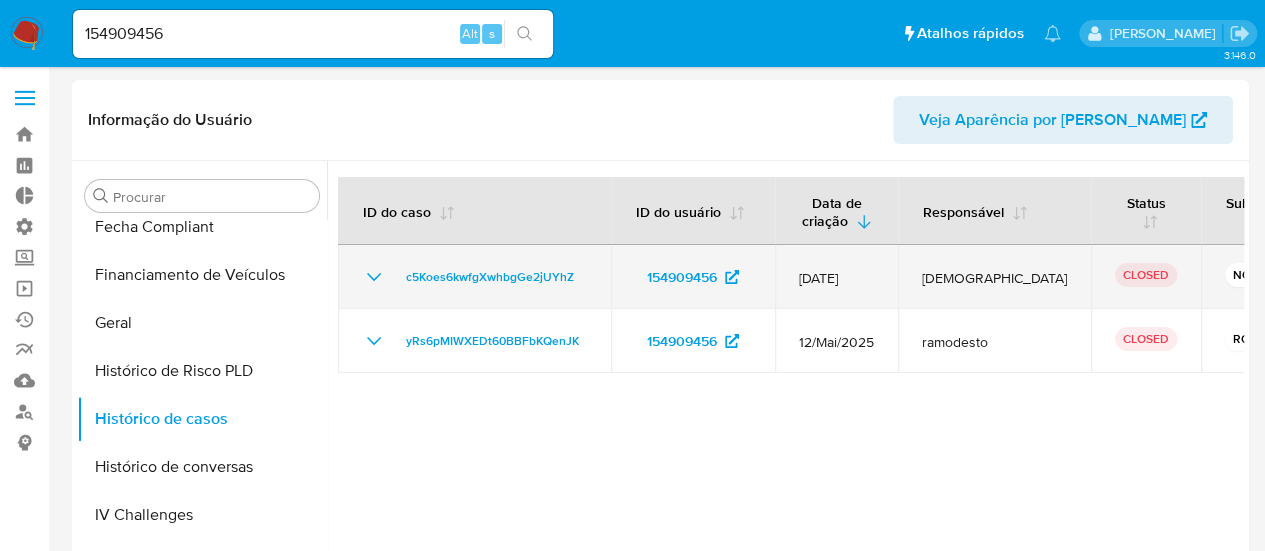 click 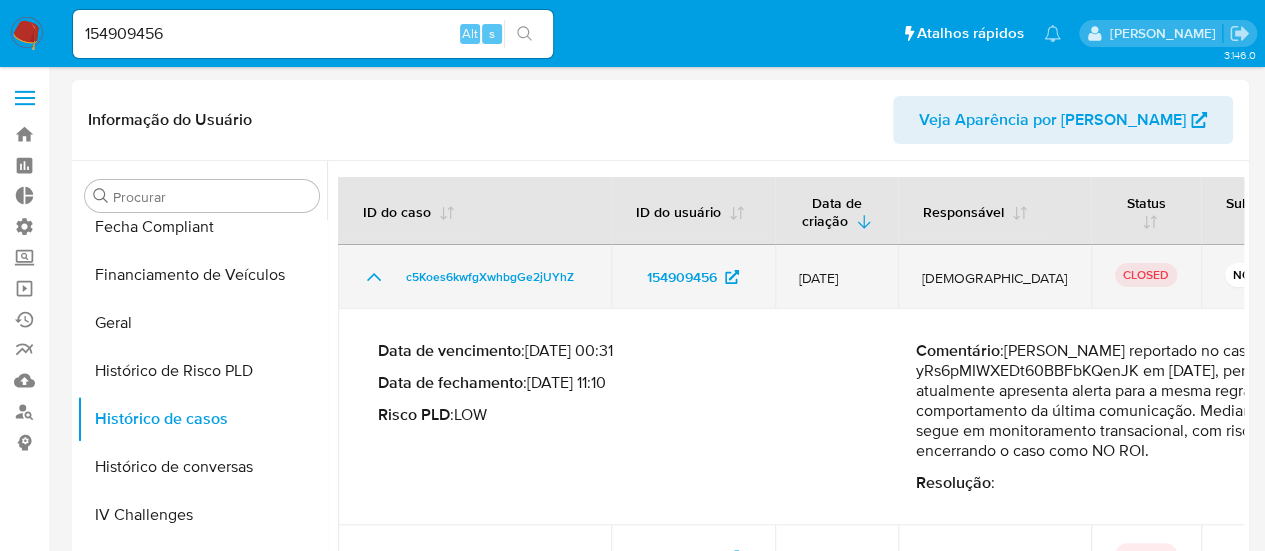 click 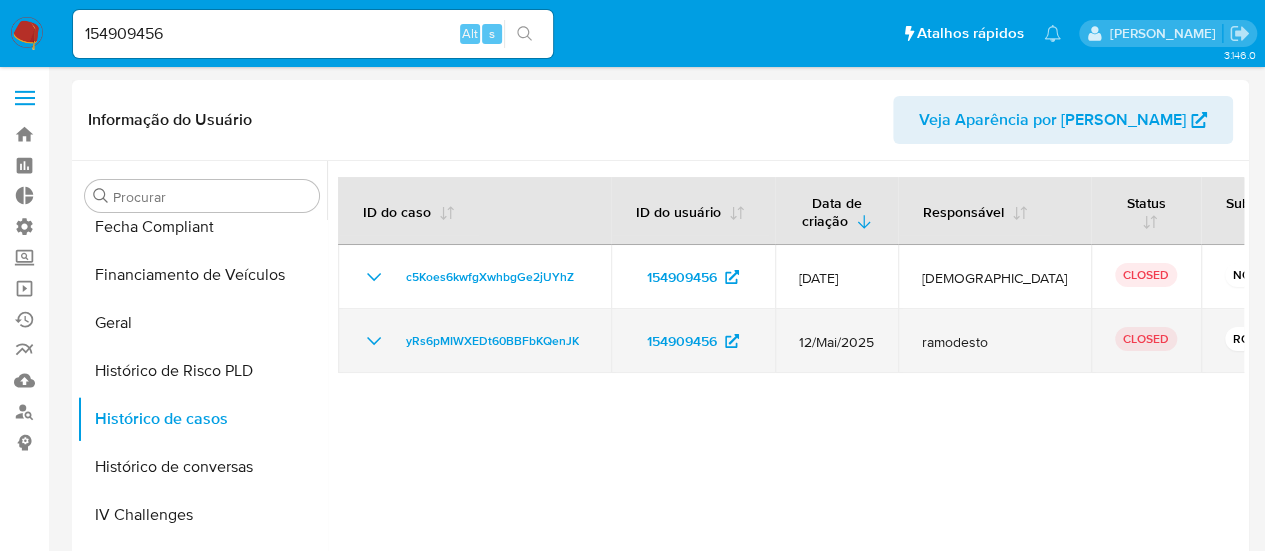 click 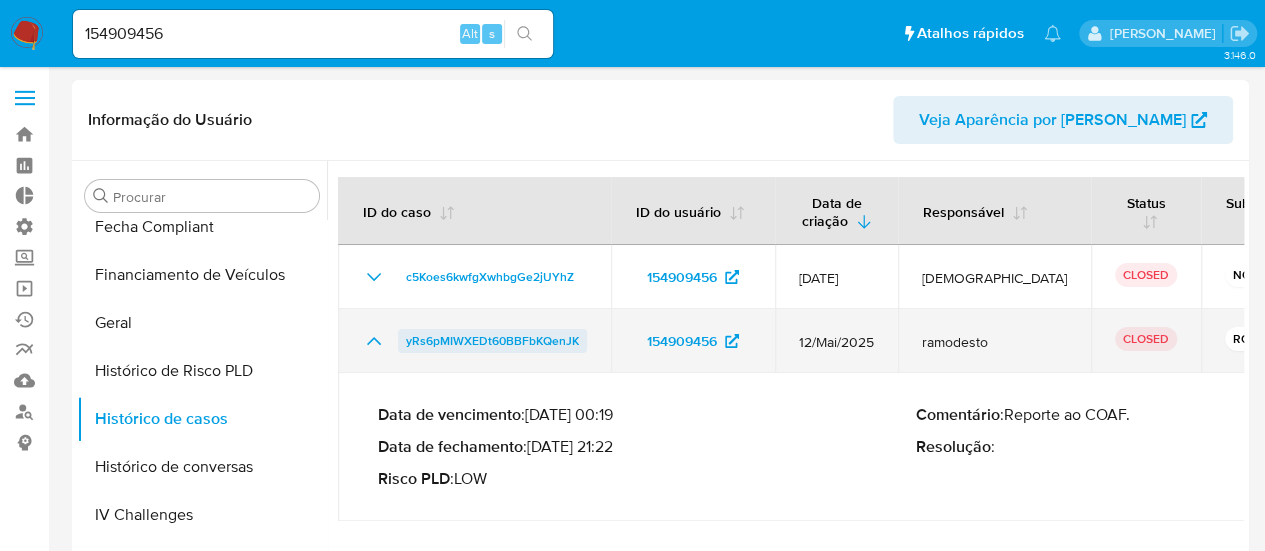 click on "yRs6pMIWXEDt60BBFbKQenJK" at bounding box center [492, 341] 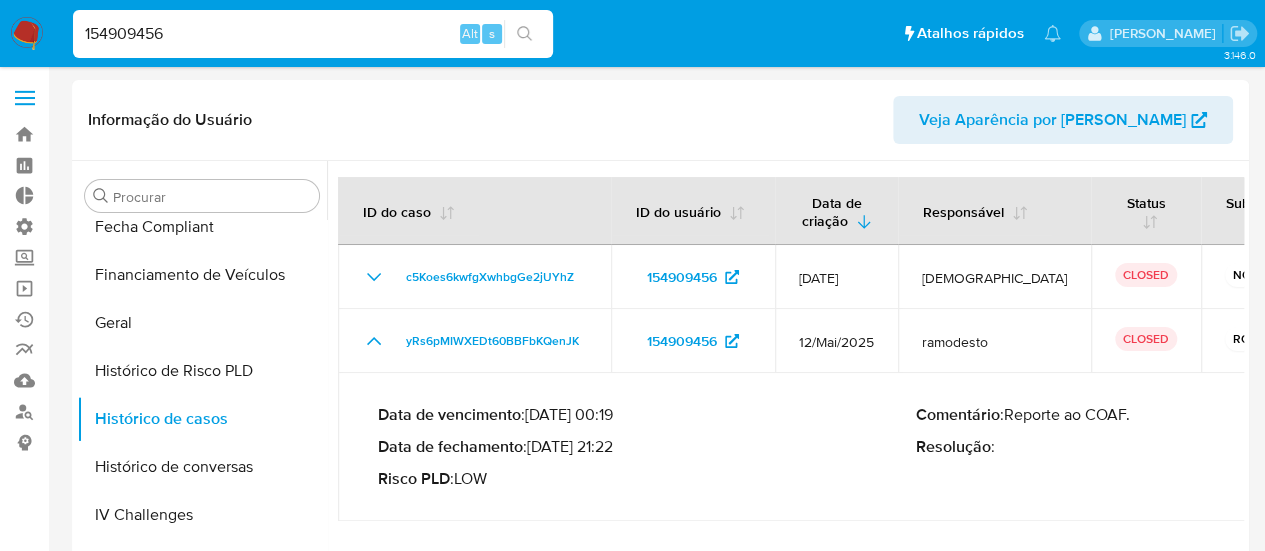 scroll, scrollTop: 0, scrollLeft: 0, axis: both 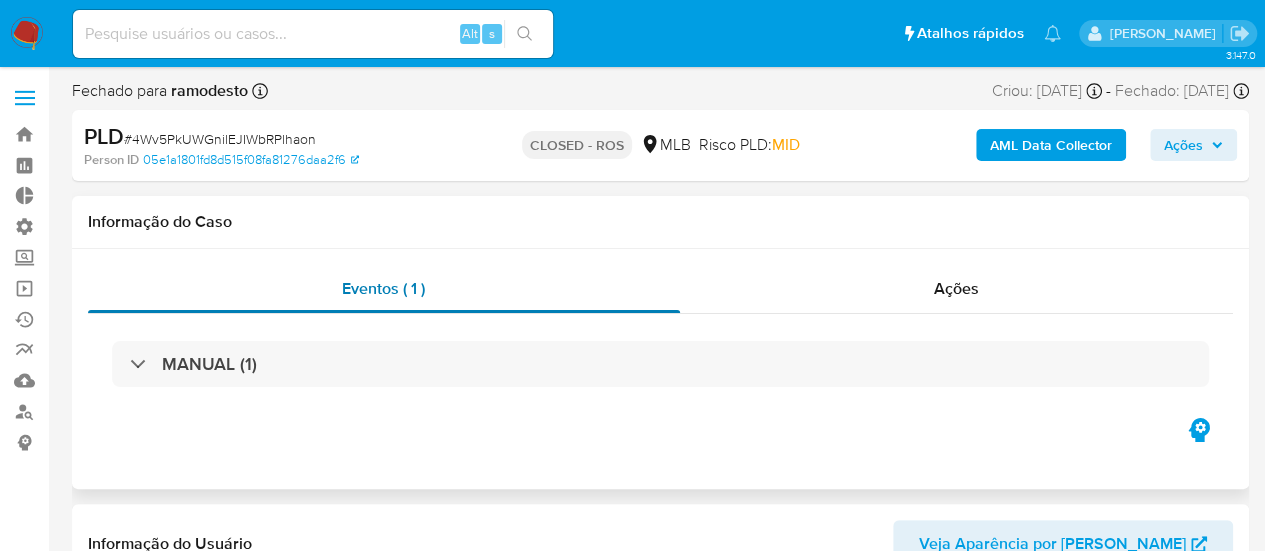 select on "10" 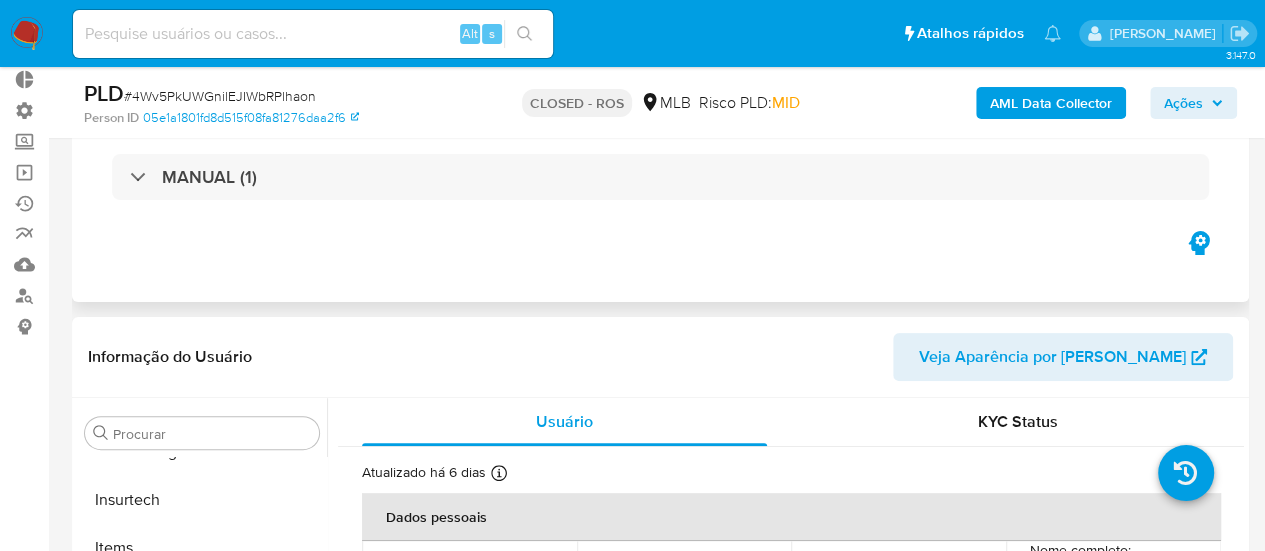 scroll, scrollTop: 0, scrollLeft: 0, axis: both 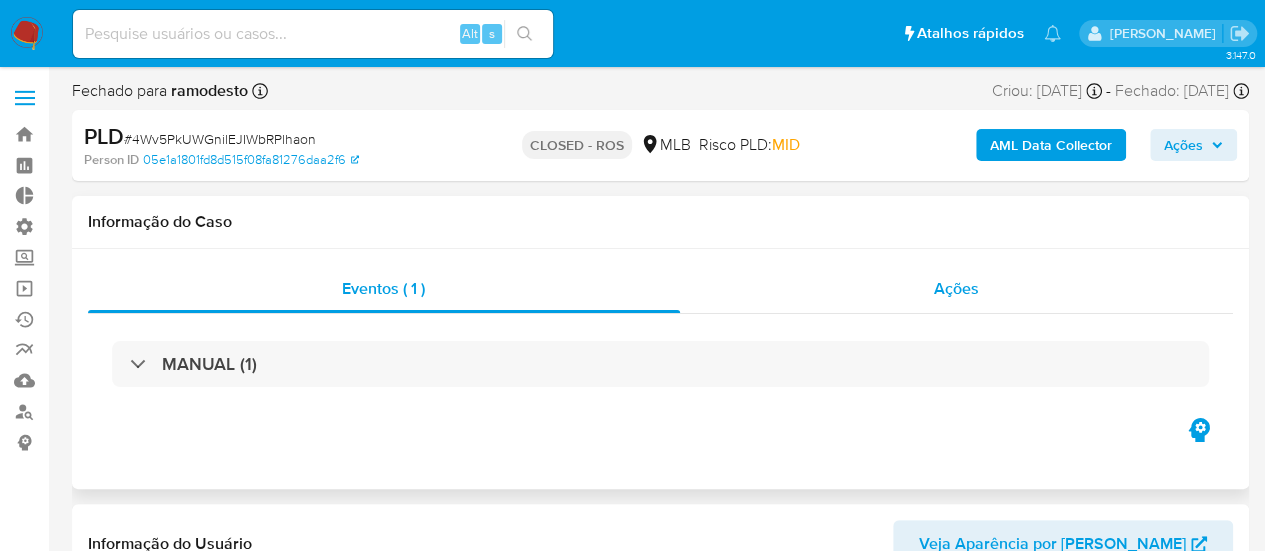 click on "Ações" at bounding box center (956, 288) 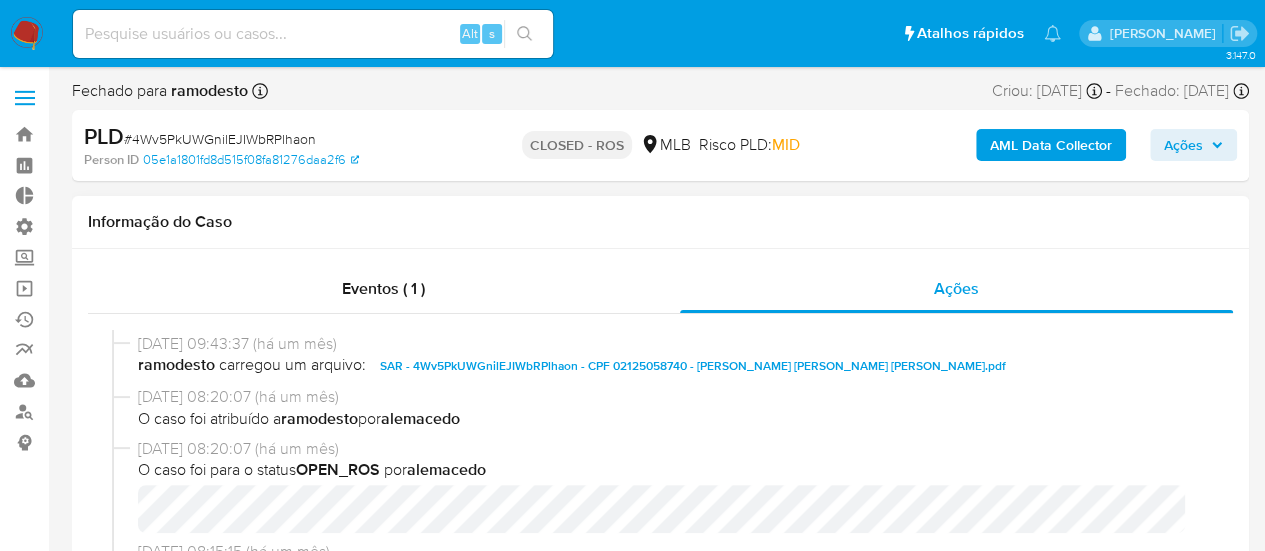 scroll, scrollTop: 100, scrollLeft: 0, axis: vertical 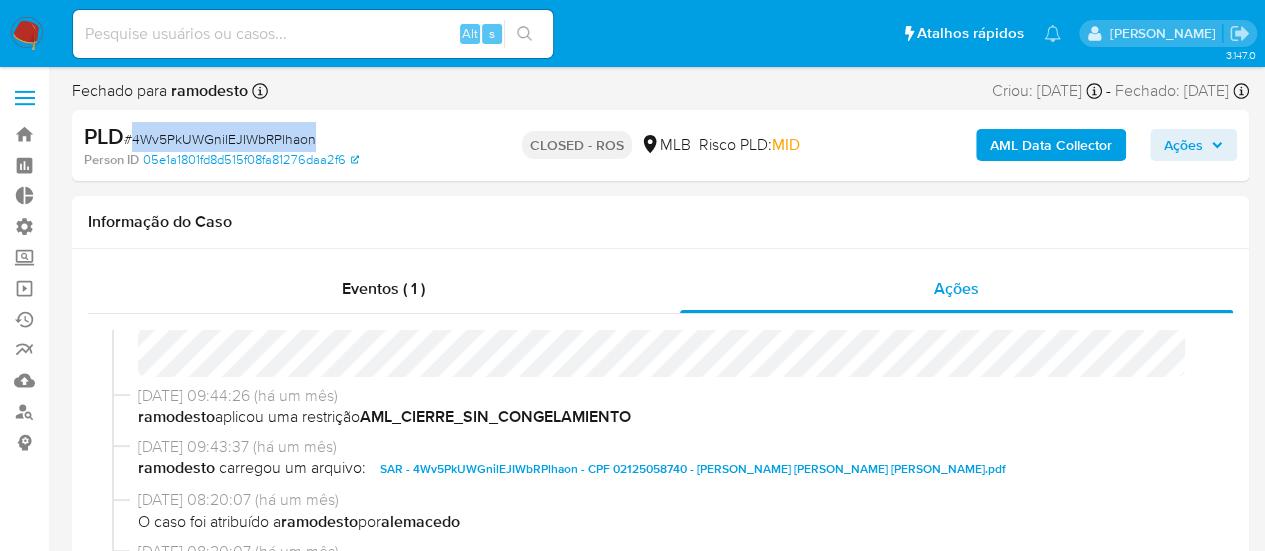 drag, startPoint x: 132, startPoint y: 145, endPoint x: 312, endPoint y: 141, distance: 180.04443 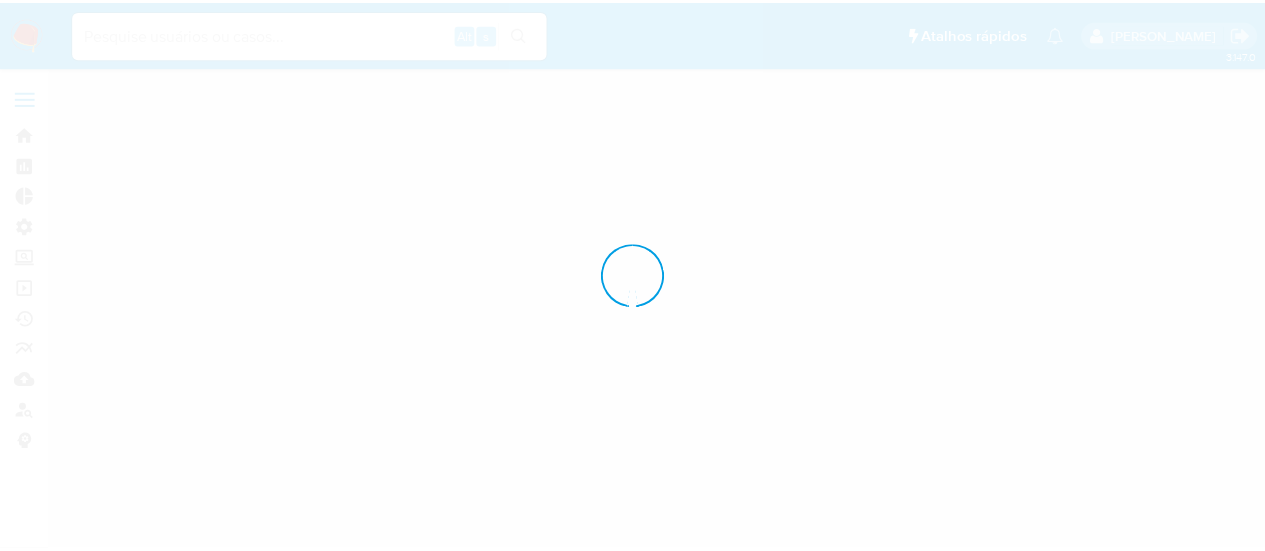 scroll, scrollTop: 0, scrollLeft: 0, axis: both 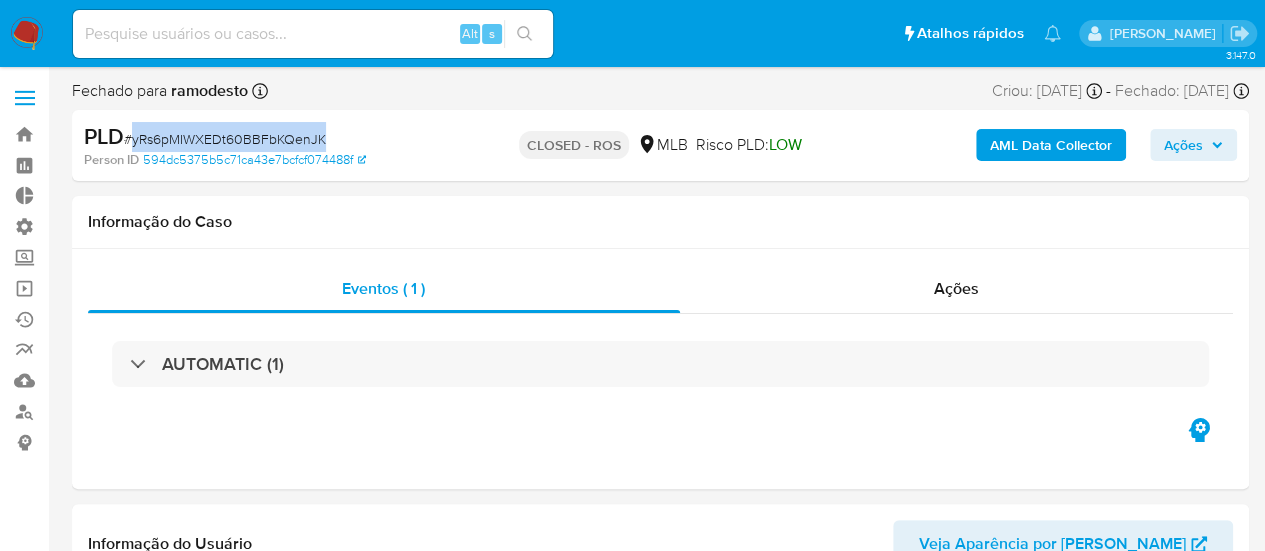 select on "10" 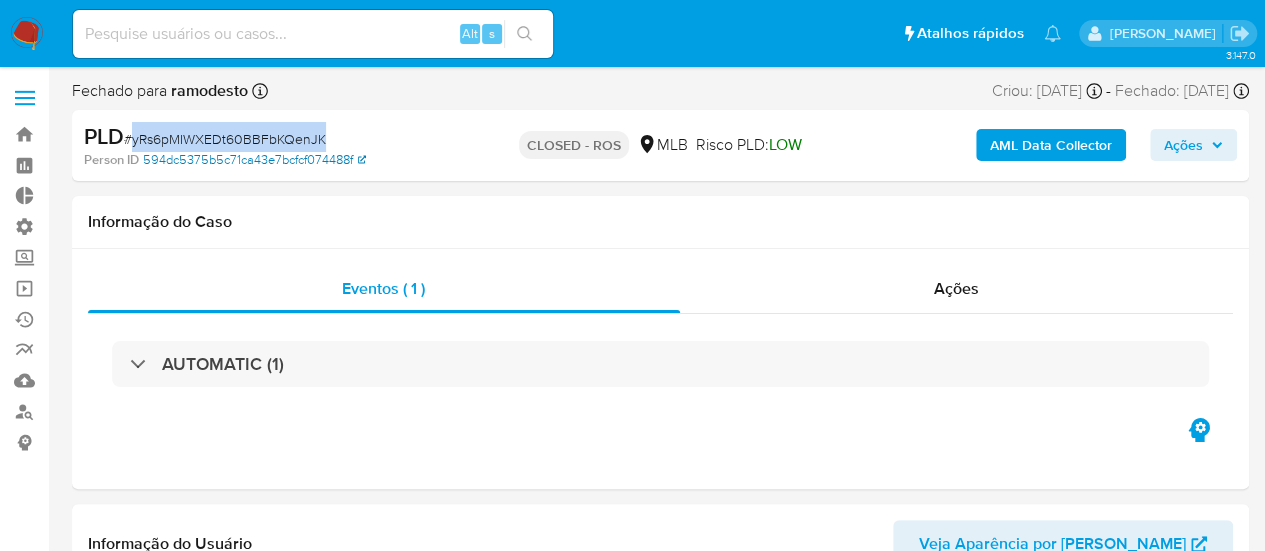 copy on "yRs6pMIWXEDt60BBFbKQenJK" 